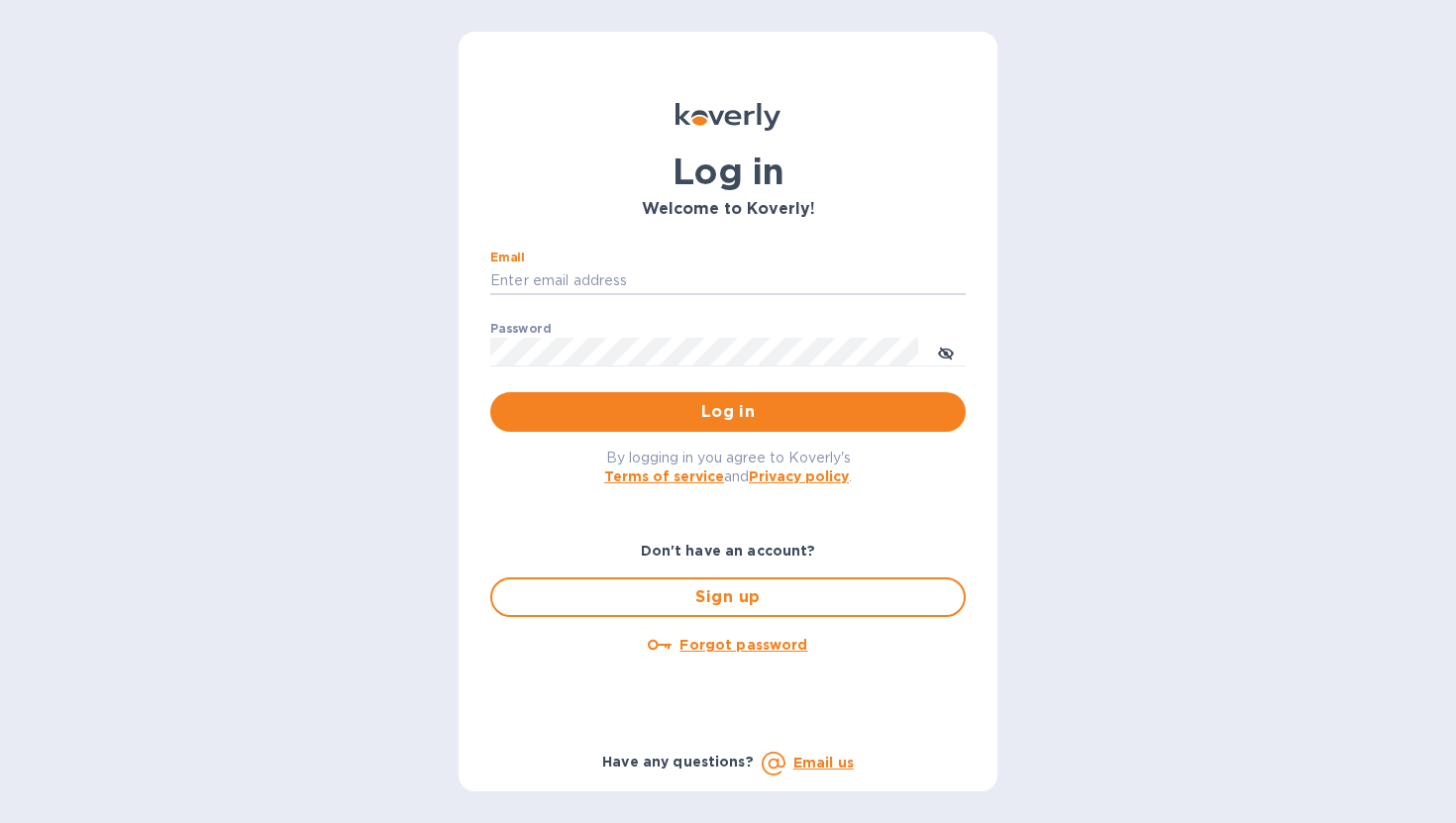 scroll, scrollTop: 0, scrollLeft: 0, axis: both 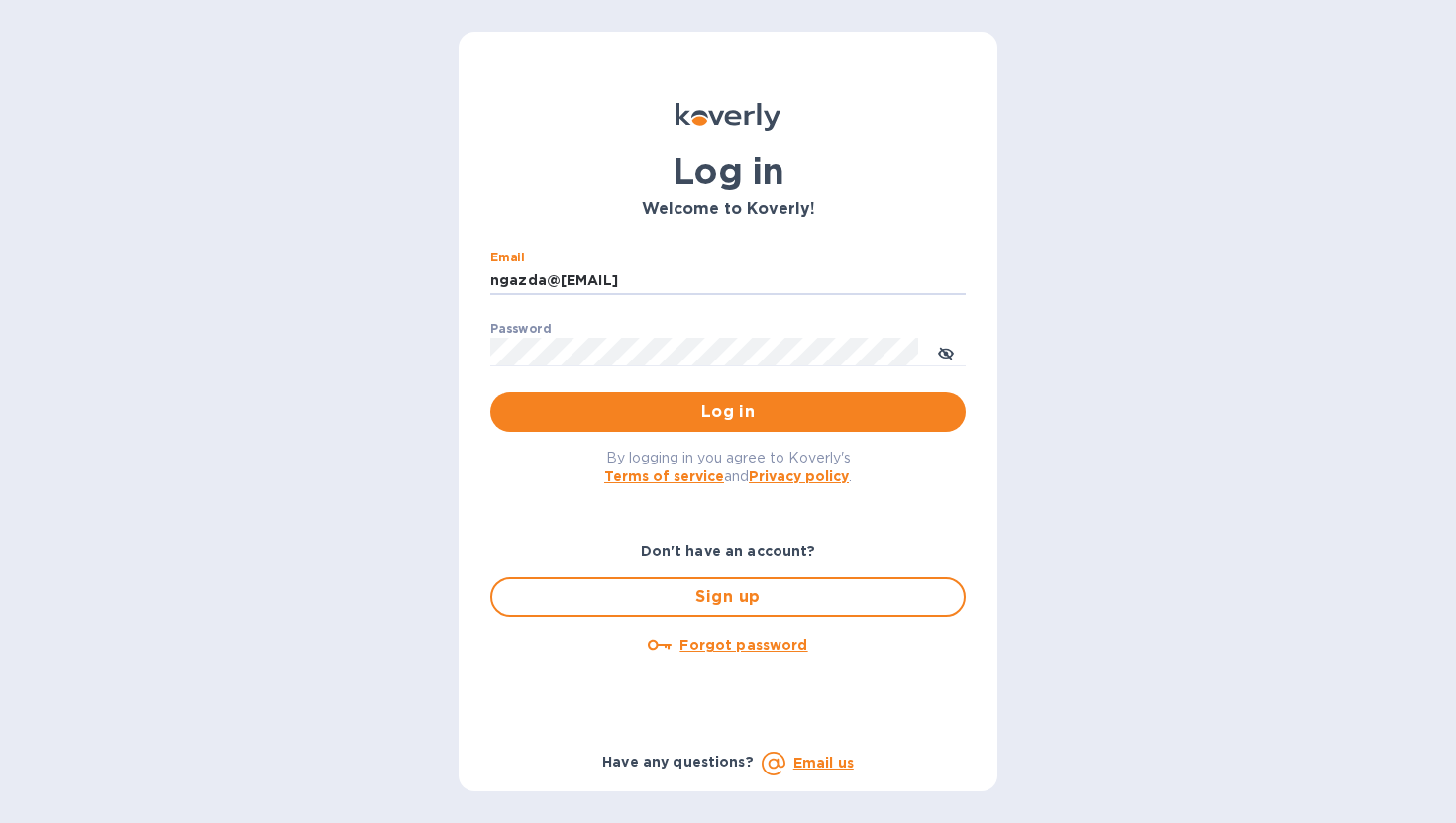 type on "ngazda@[EMAIL]" 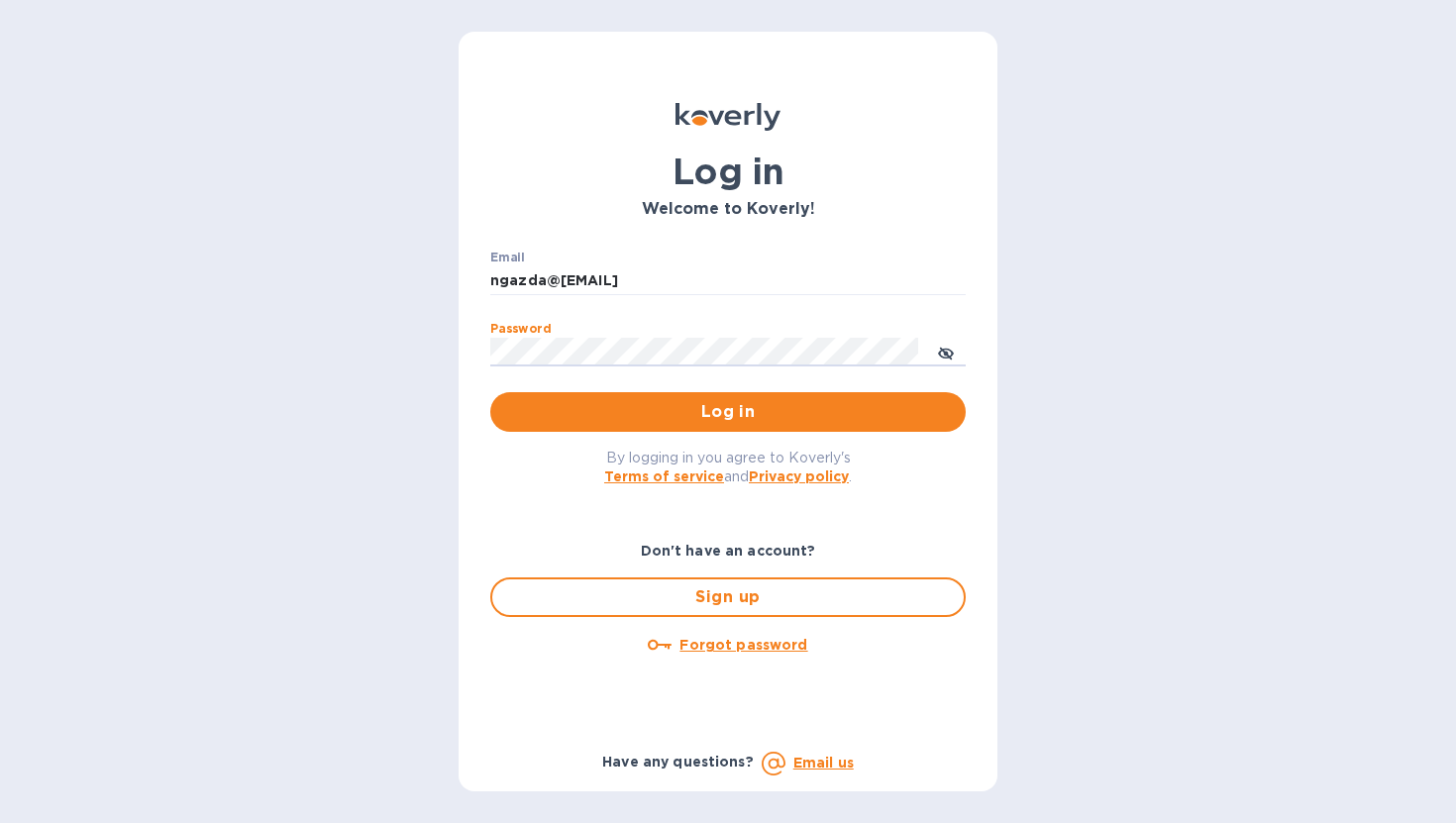 click on "Log in" at bounding box center [728, 412] 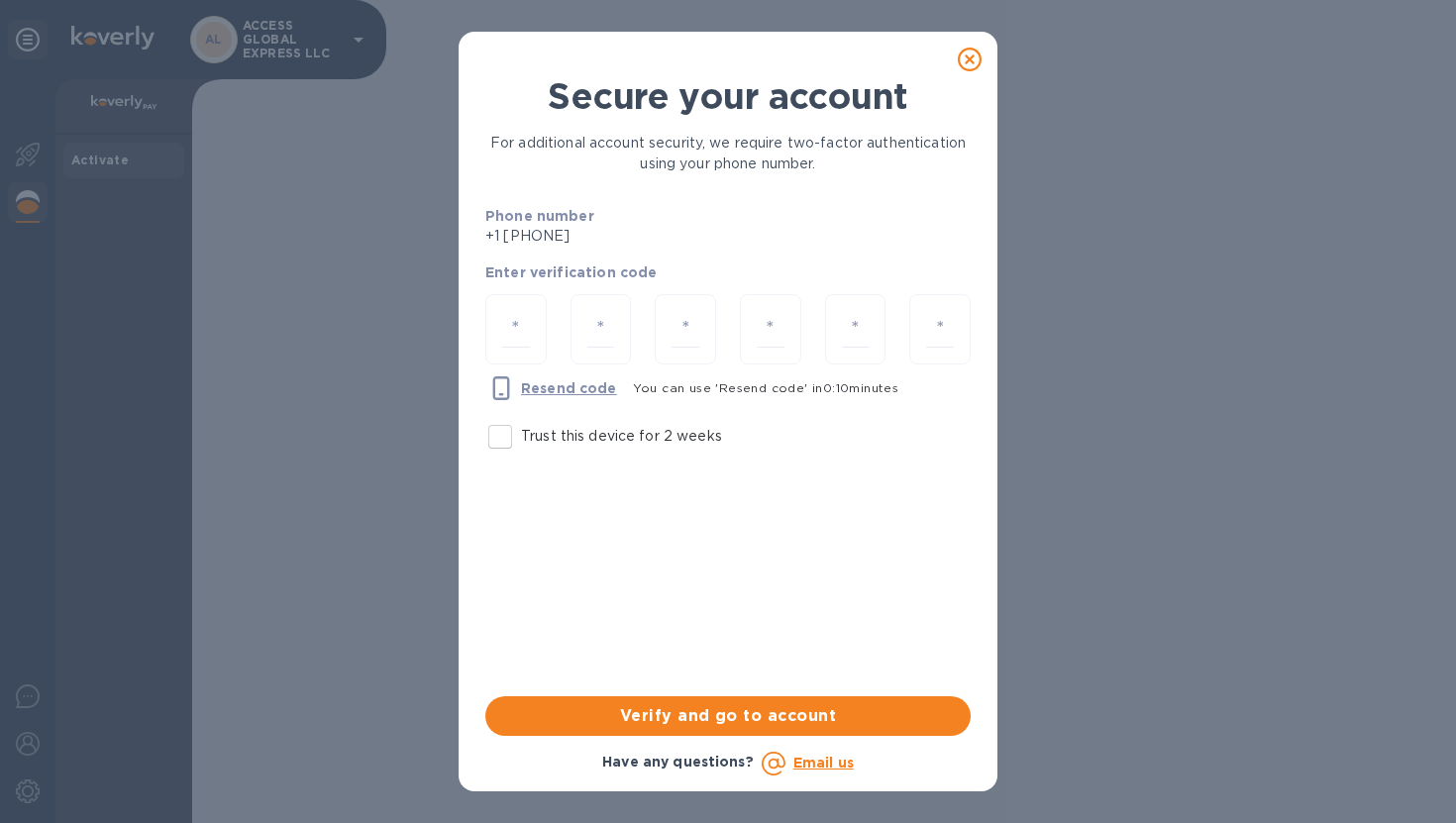 click 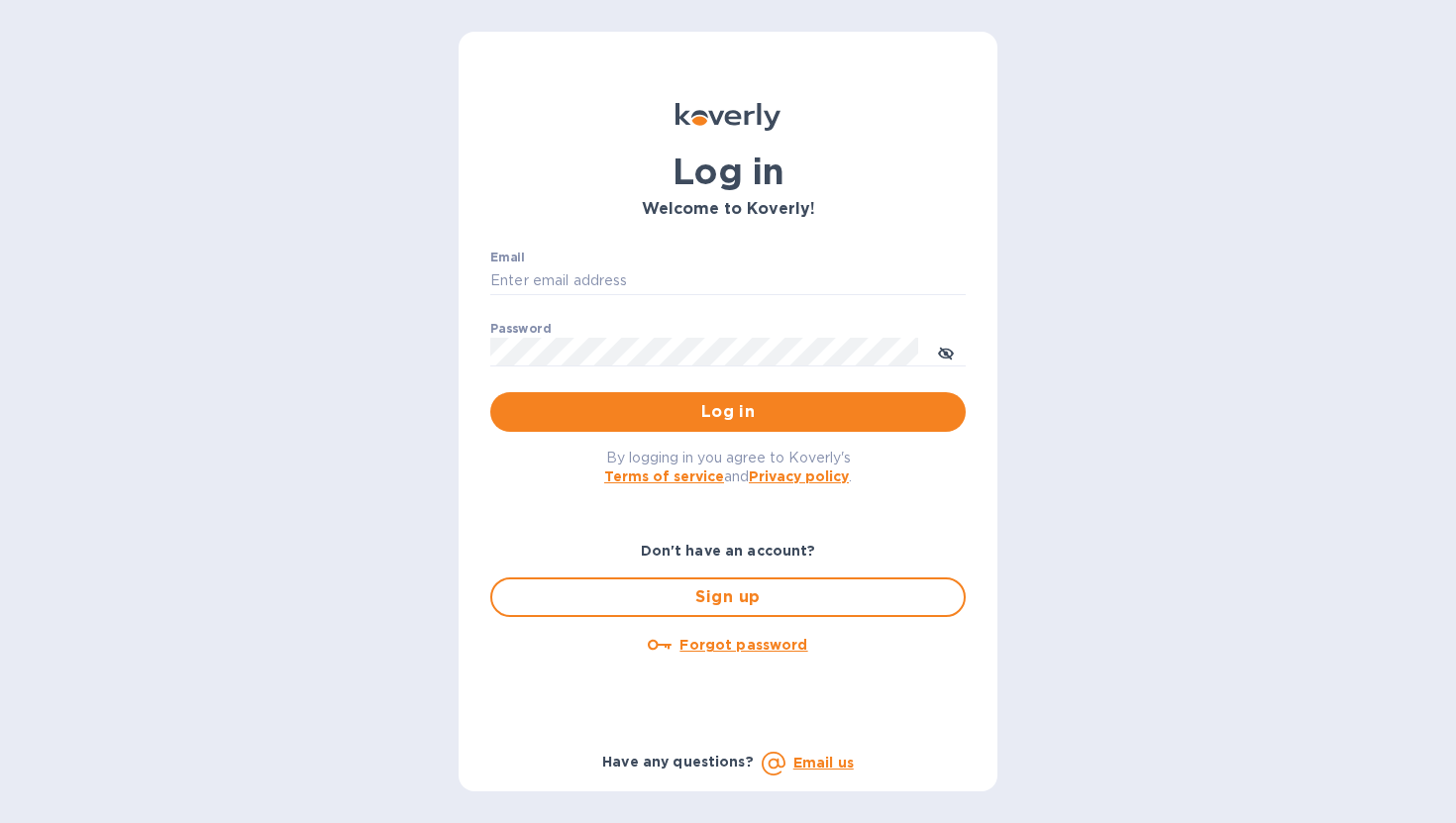 scroll, scrollTop: 0, scrollLeft: 0, axis: both 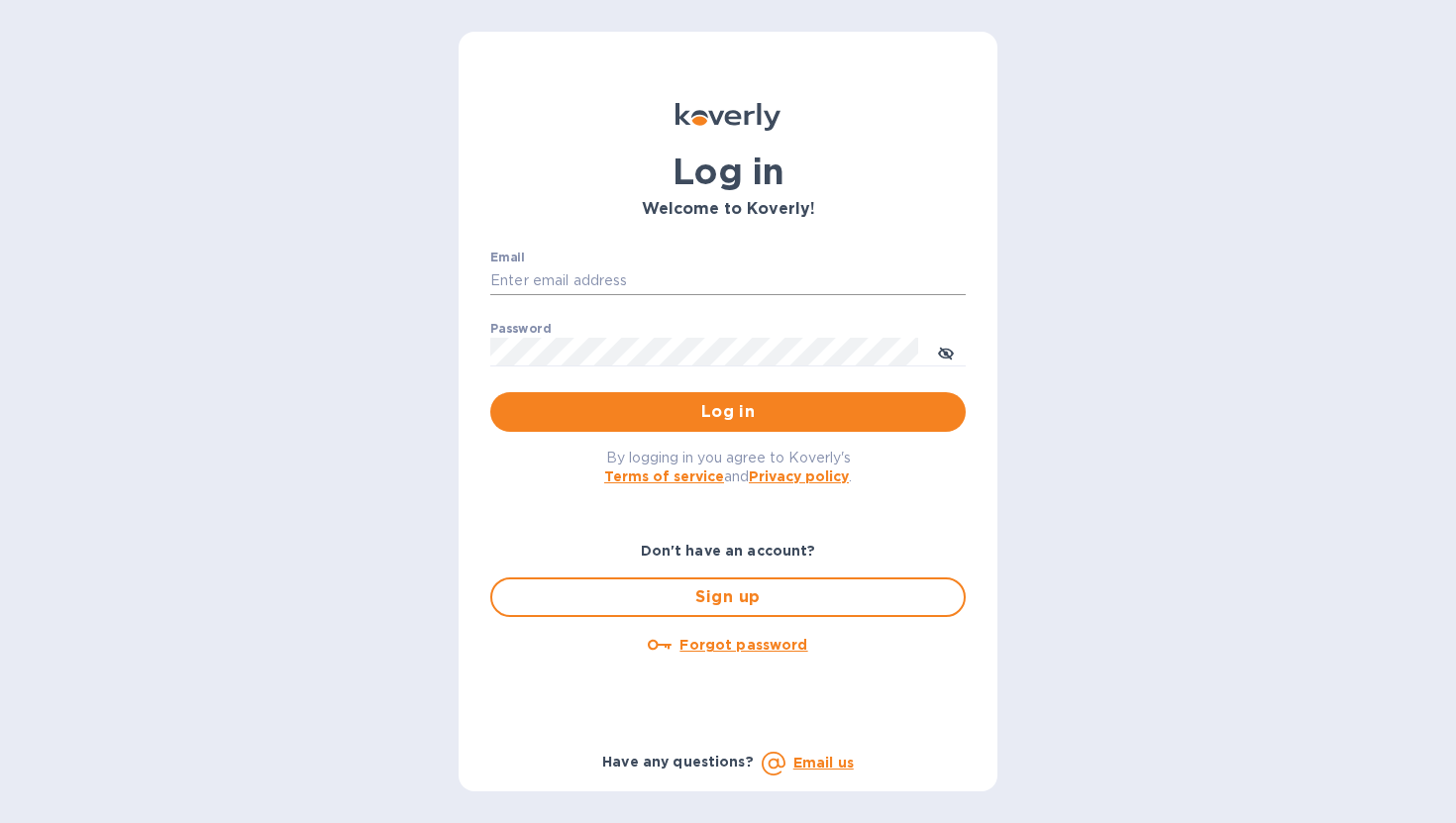 click on "Email" at bounding box center [728, 281] 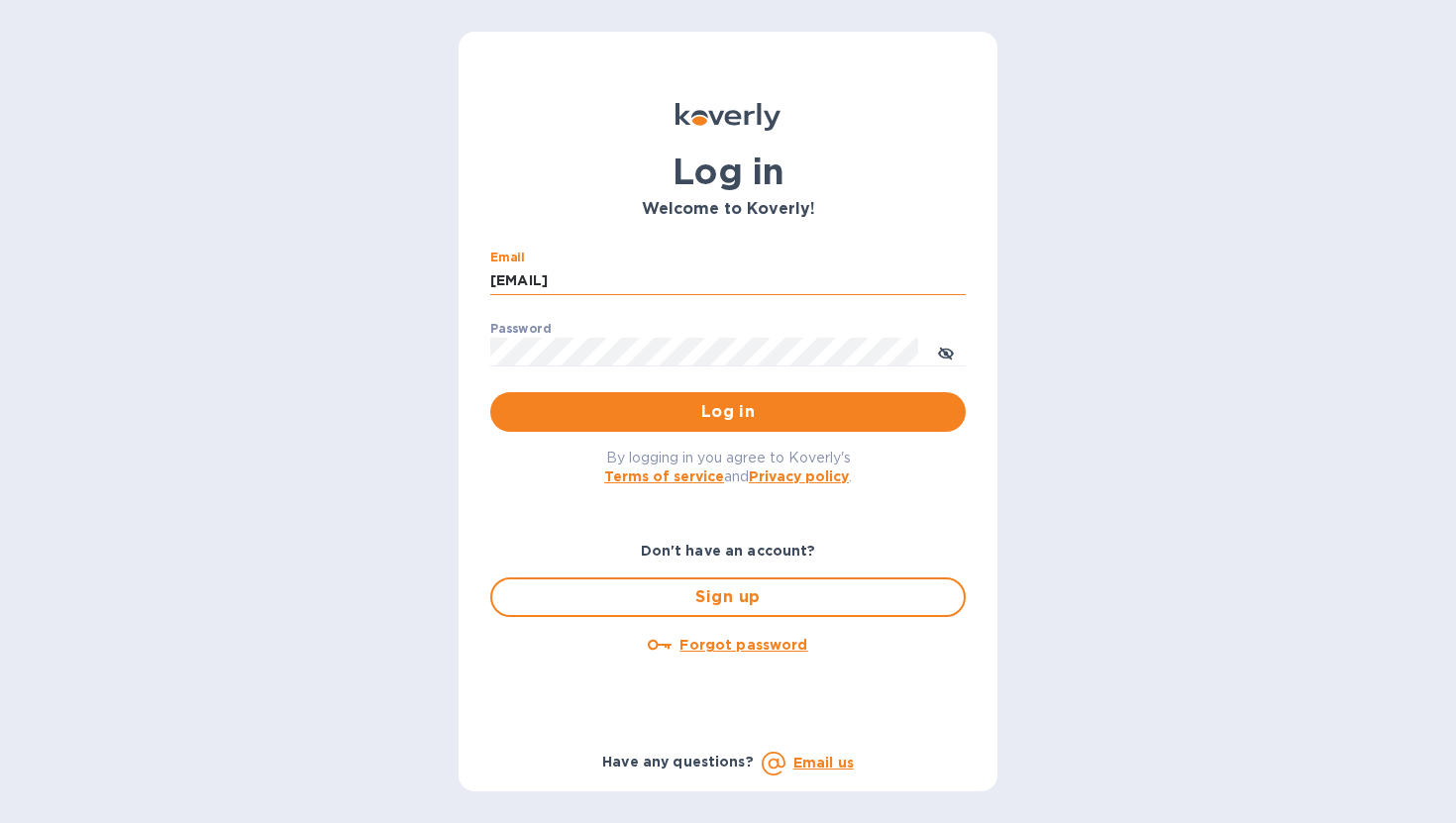 type on "ngazda@[EMAIL]" 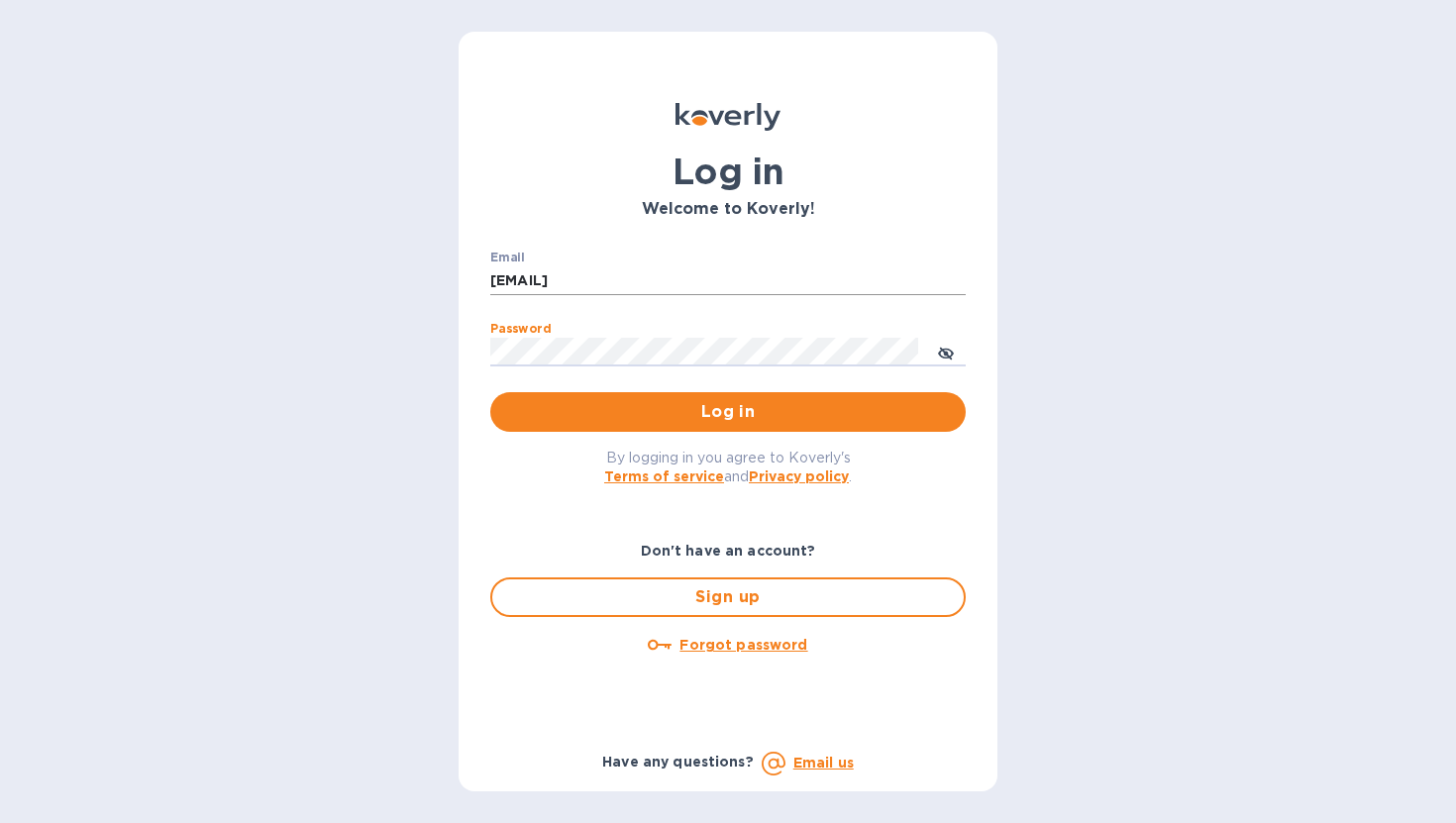 click on "Log in" at bounding box center (728, 412) 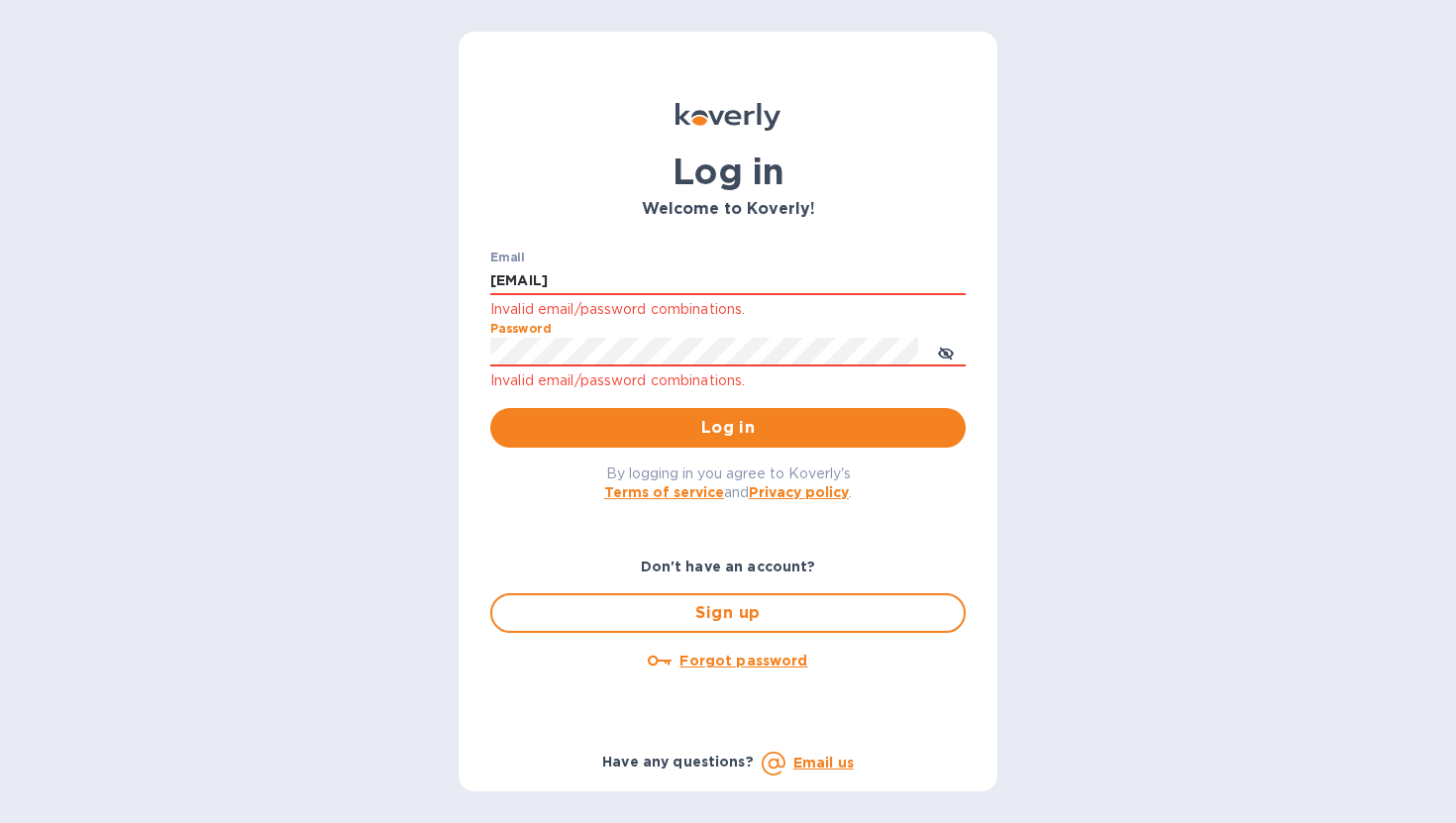 click on "Log in" at bounding box center (728, 428) 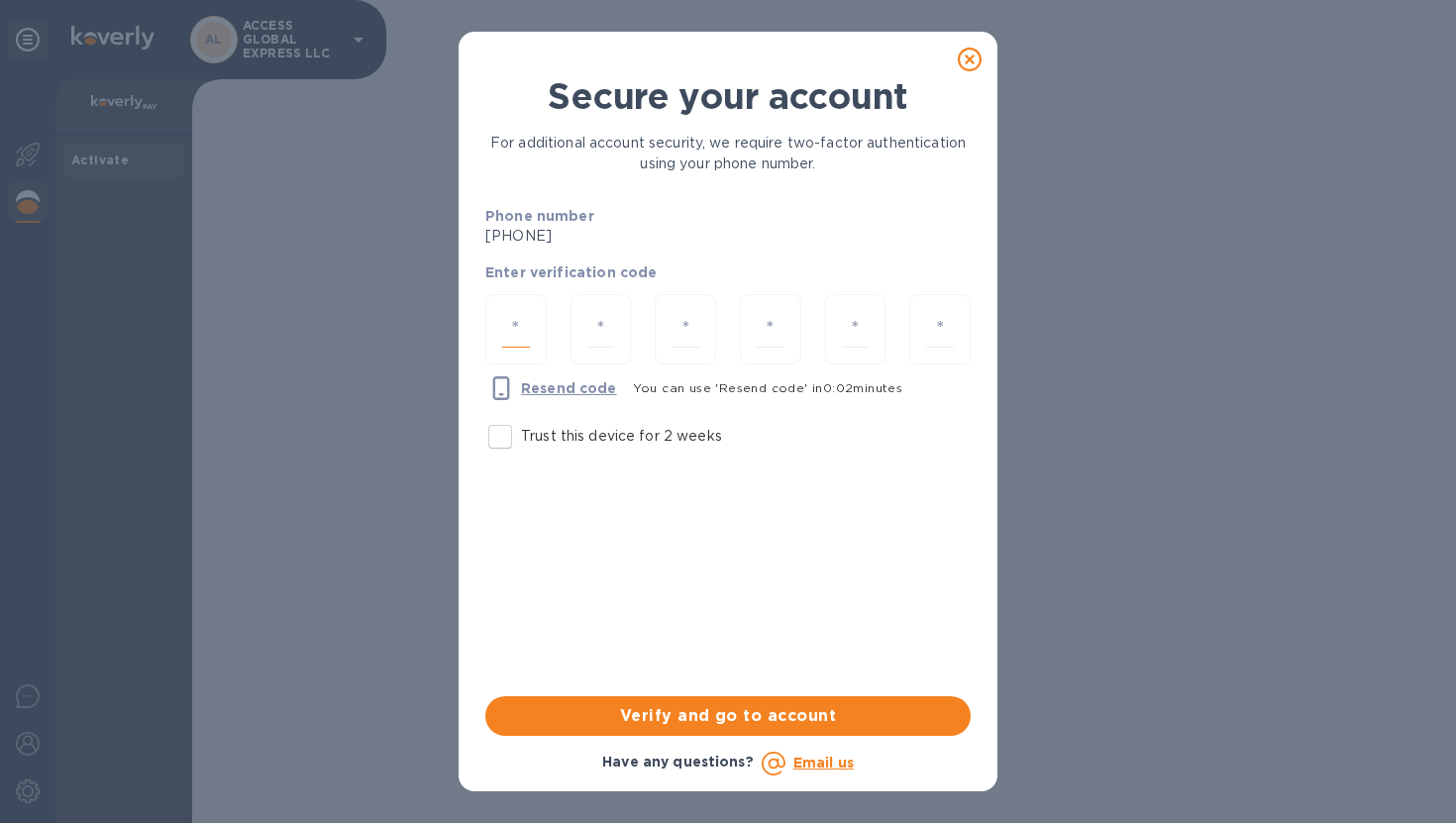 click at bounding box center [516, 329] 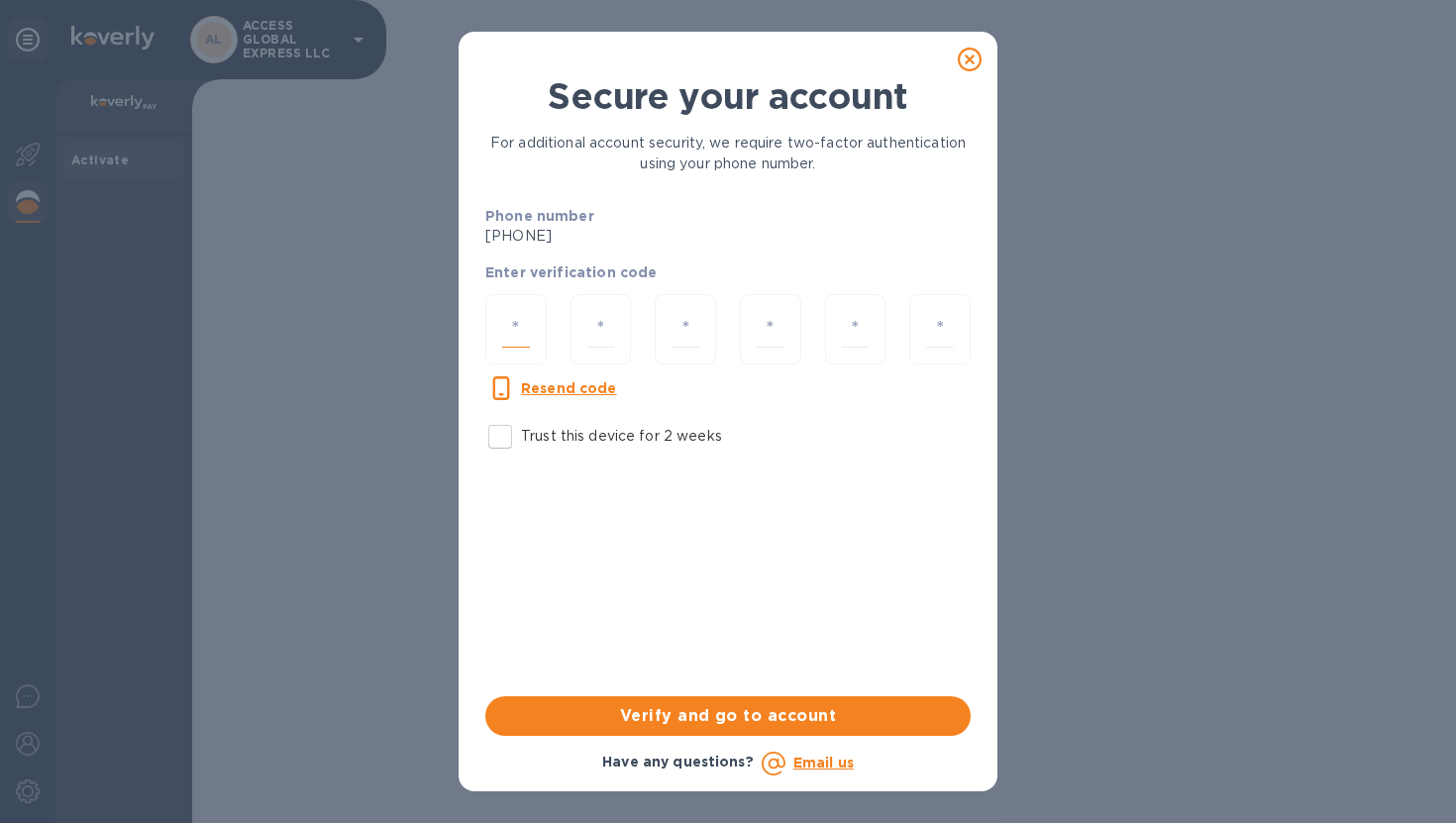type on "9" 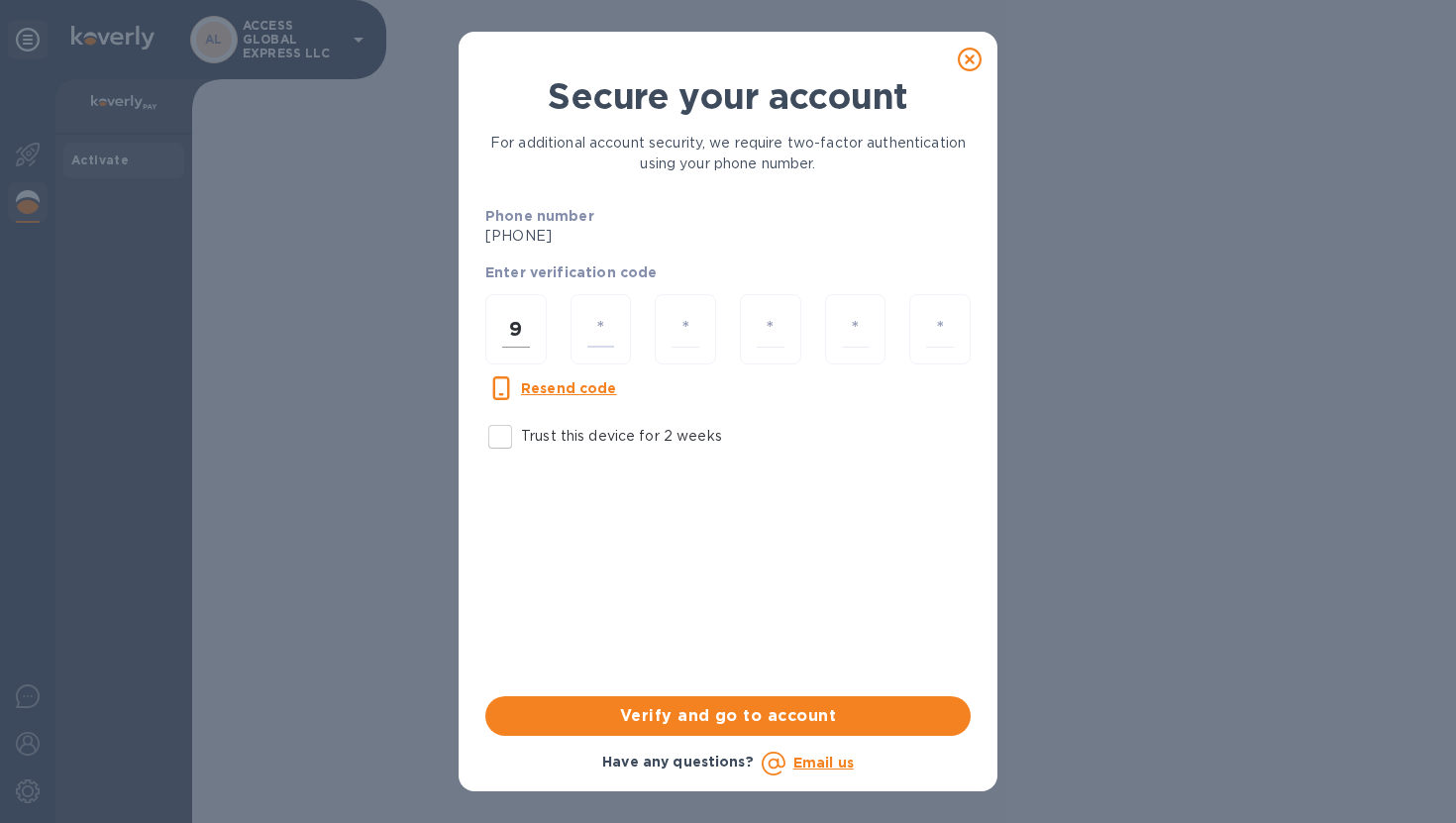 type on "8" 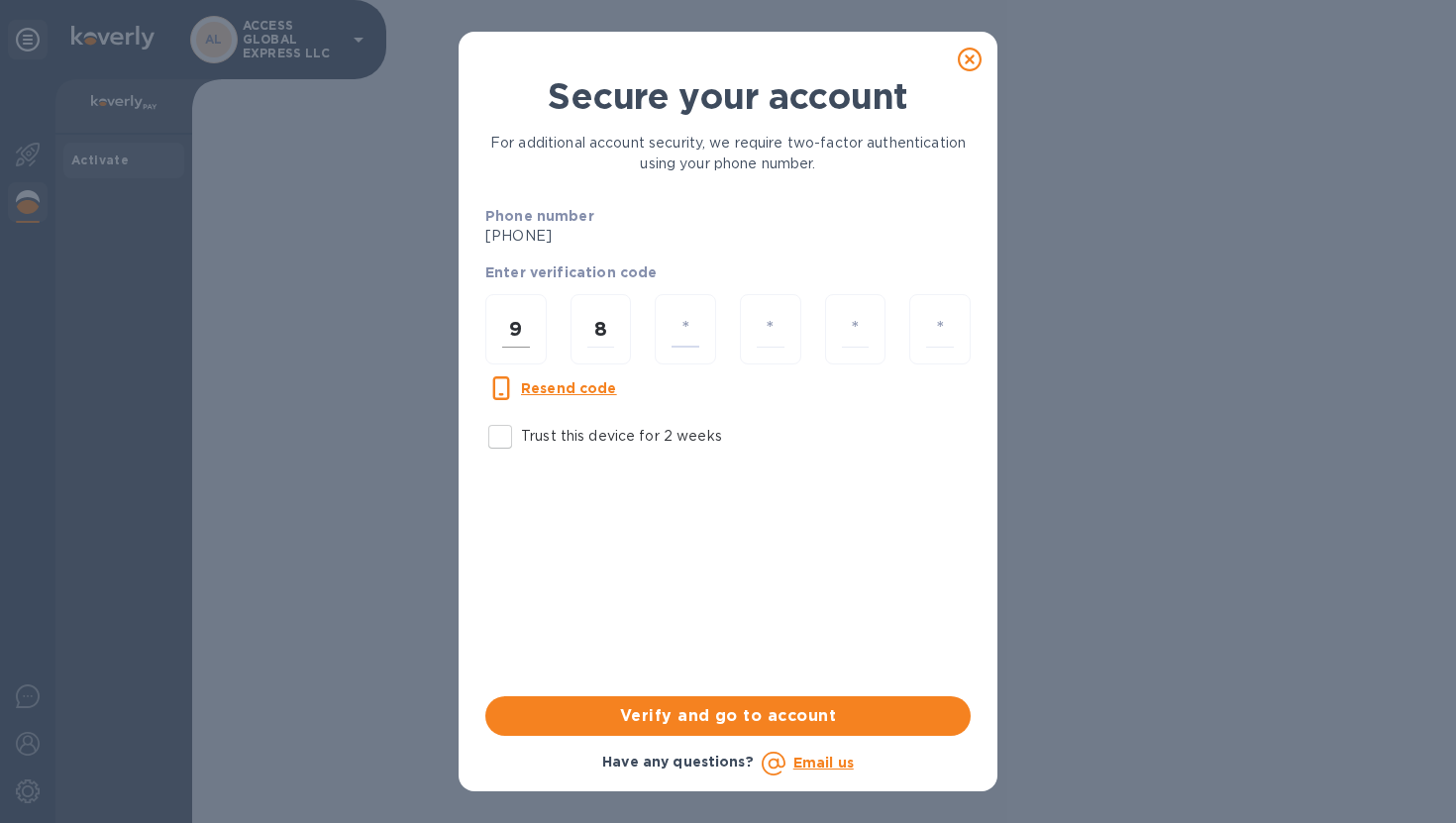 type on "4" 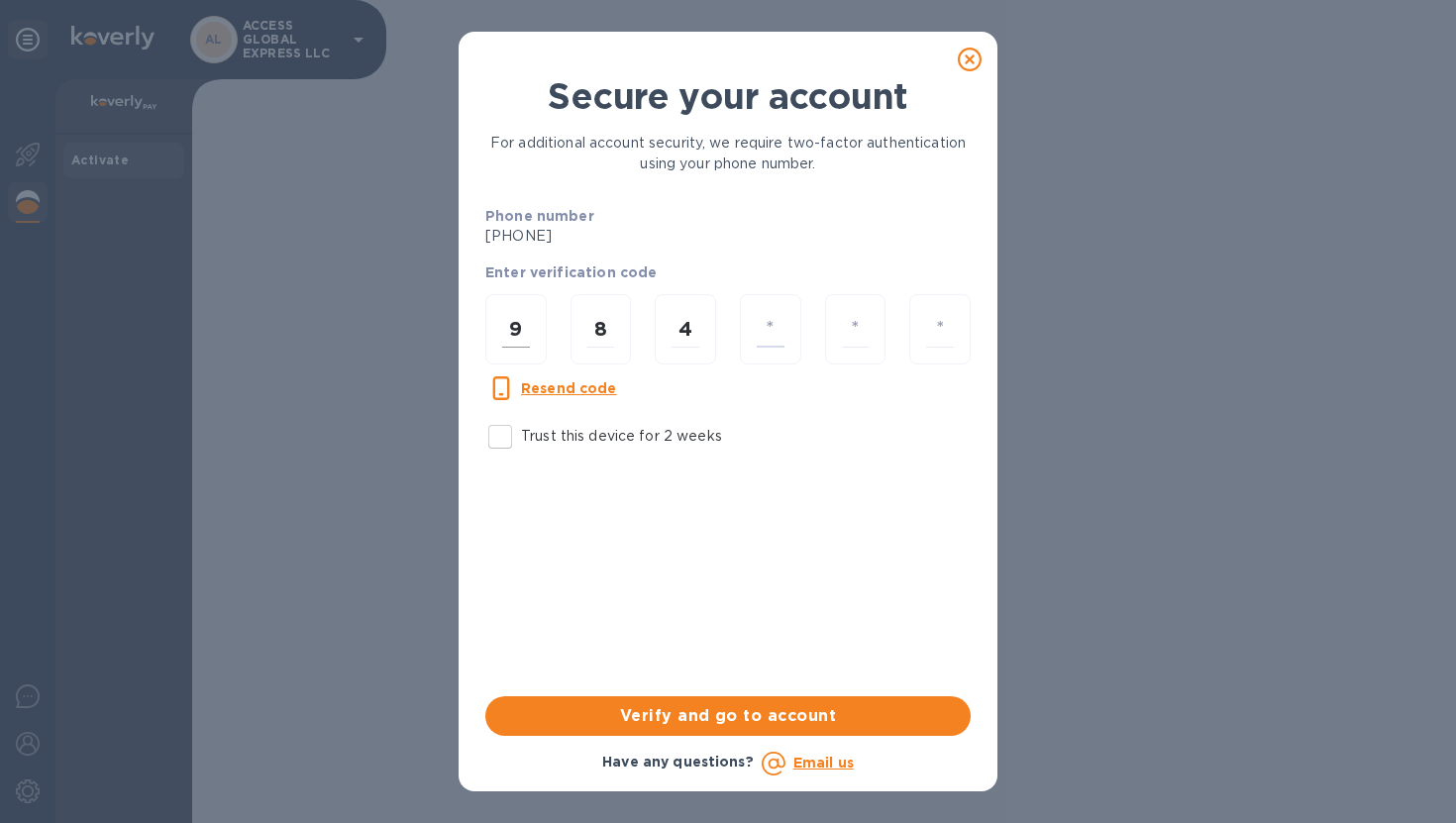 type on "5" 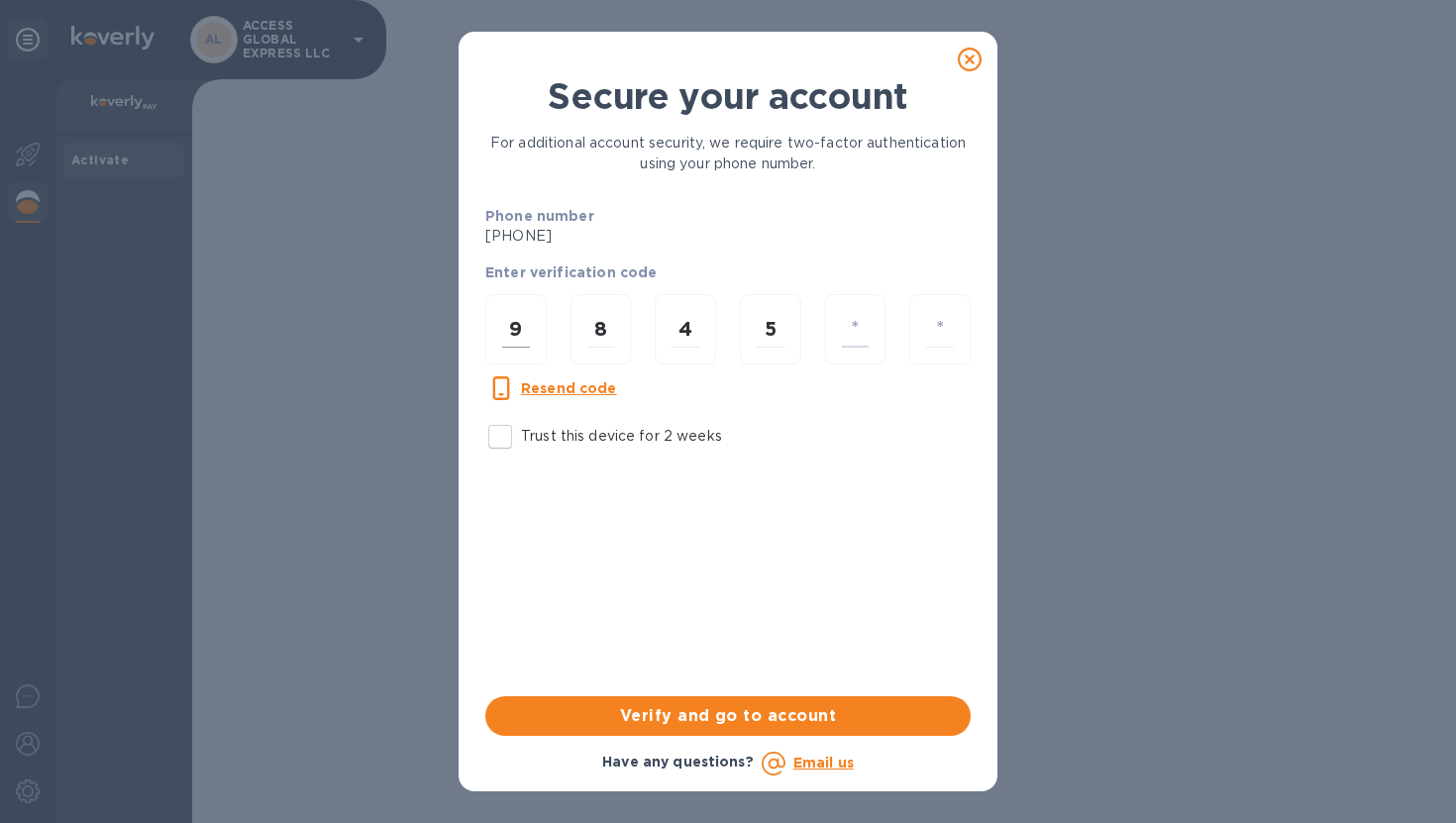 type on "5" 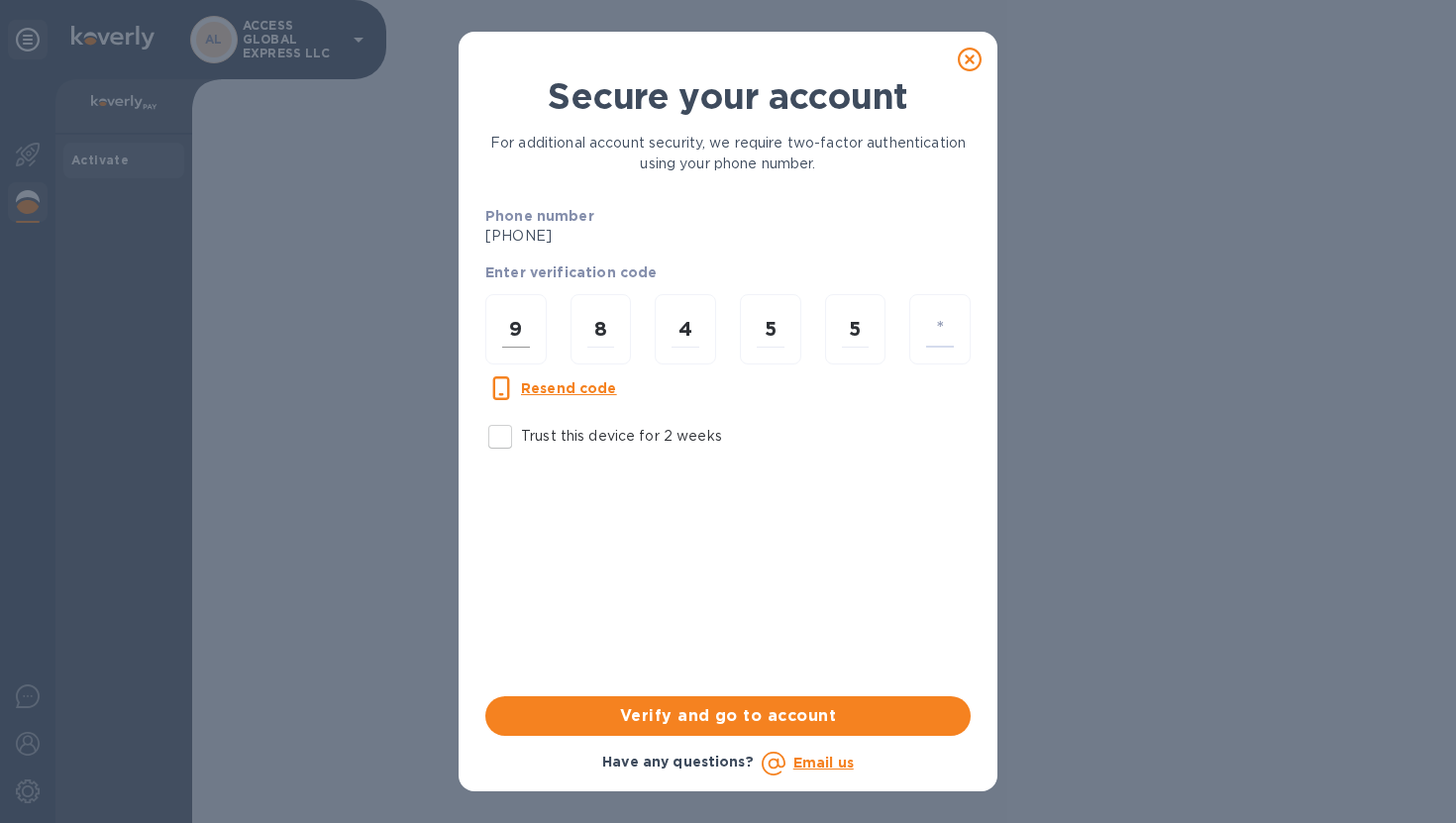 type on "8" 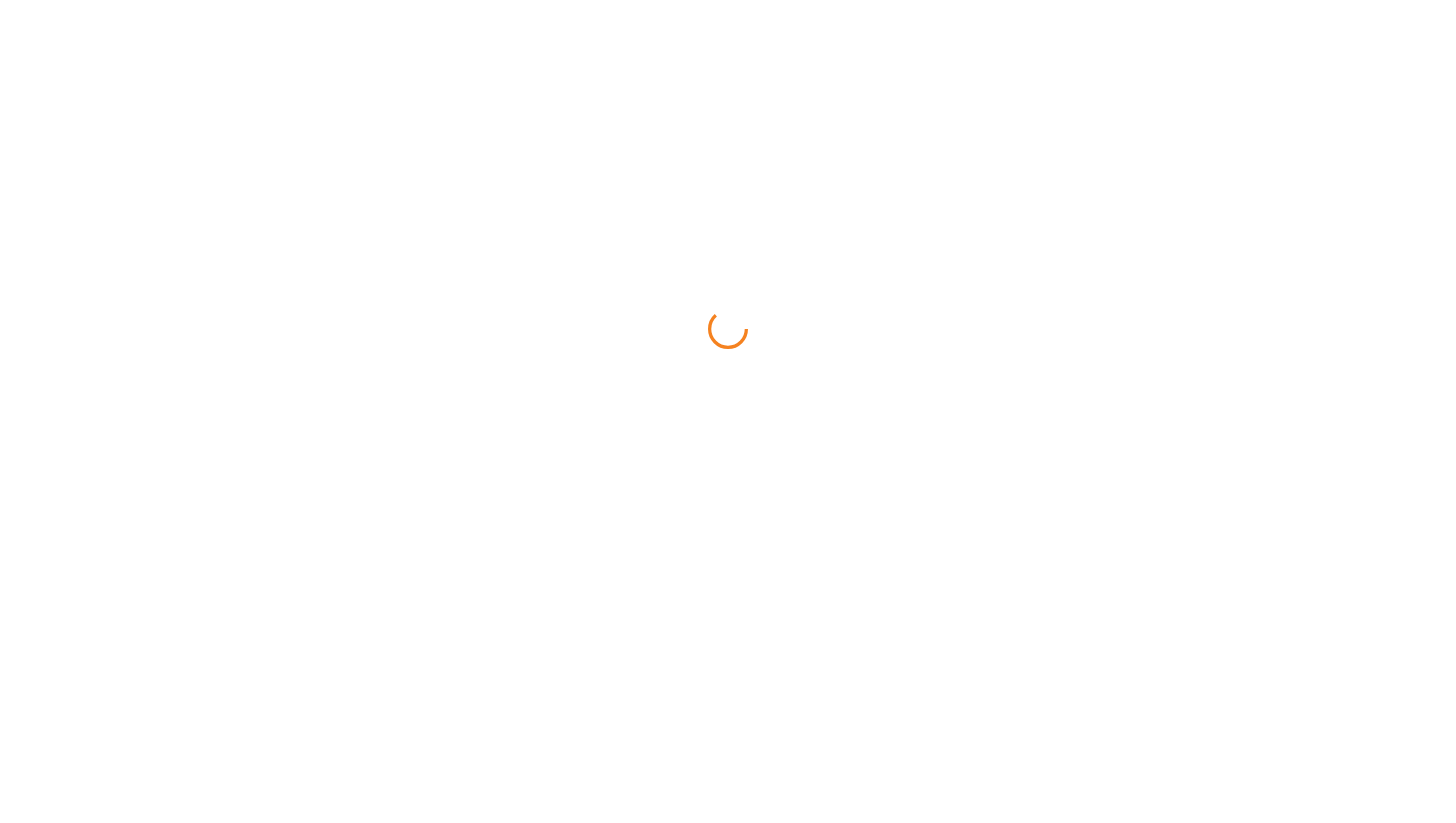 scroll, scrollTop: 0, scrollLeft: 0, axis: both 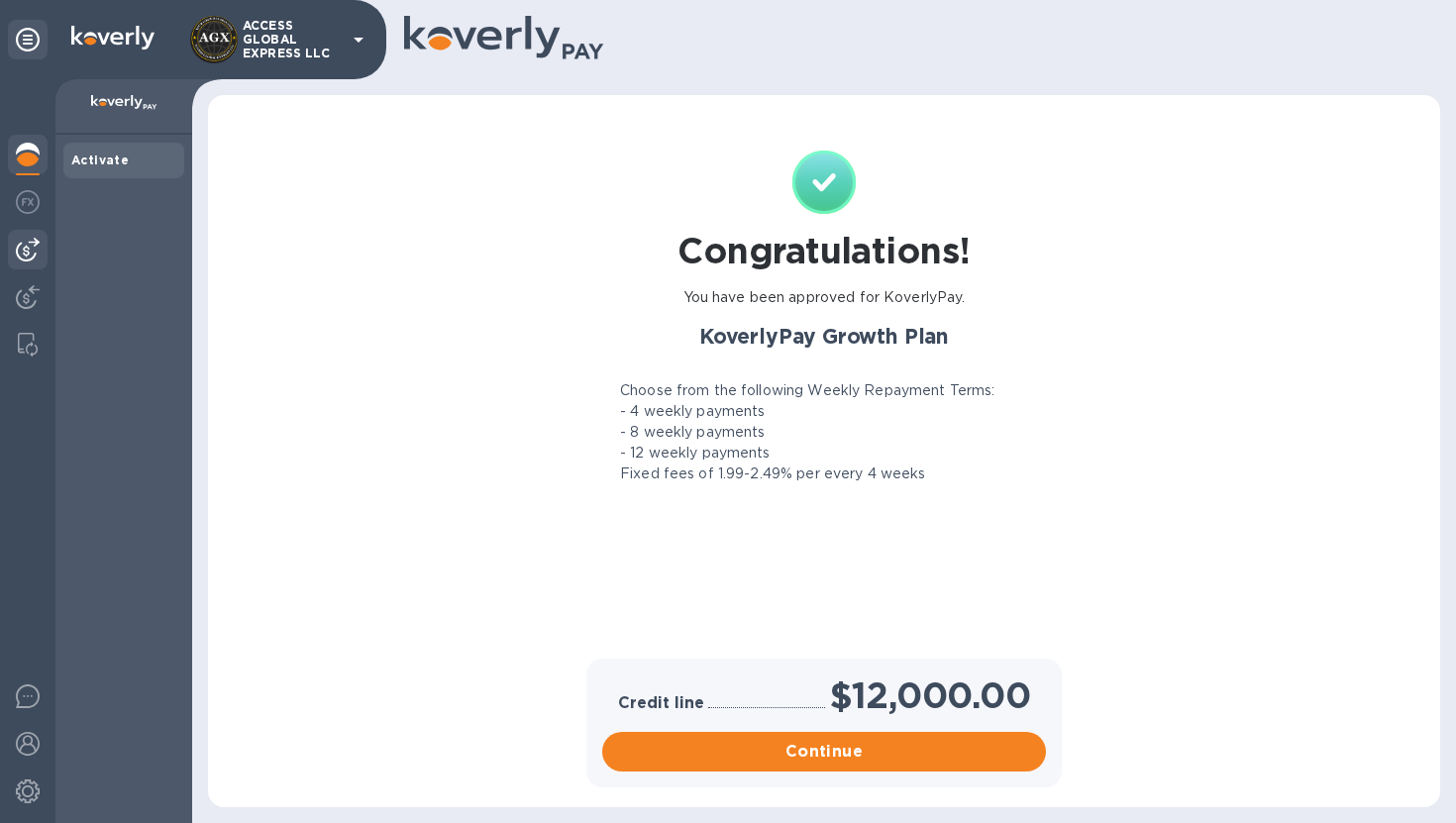 click at bounding box center (28, 250) 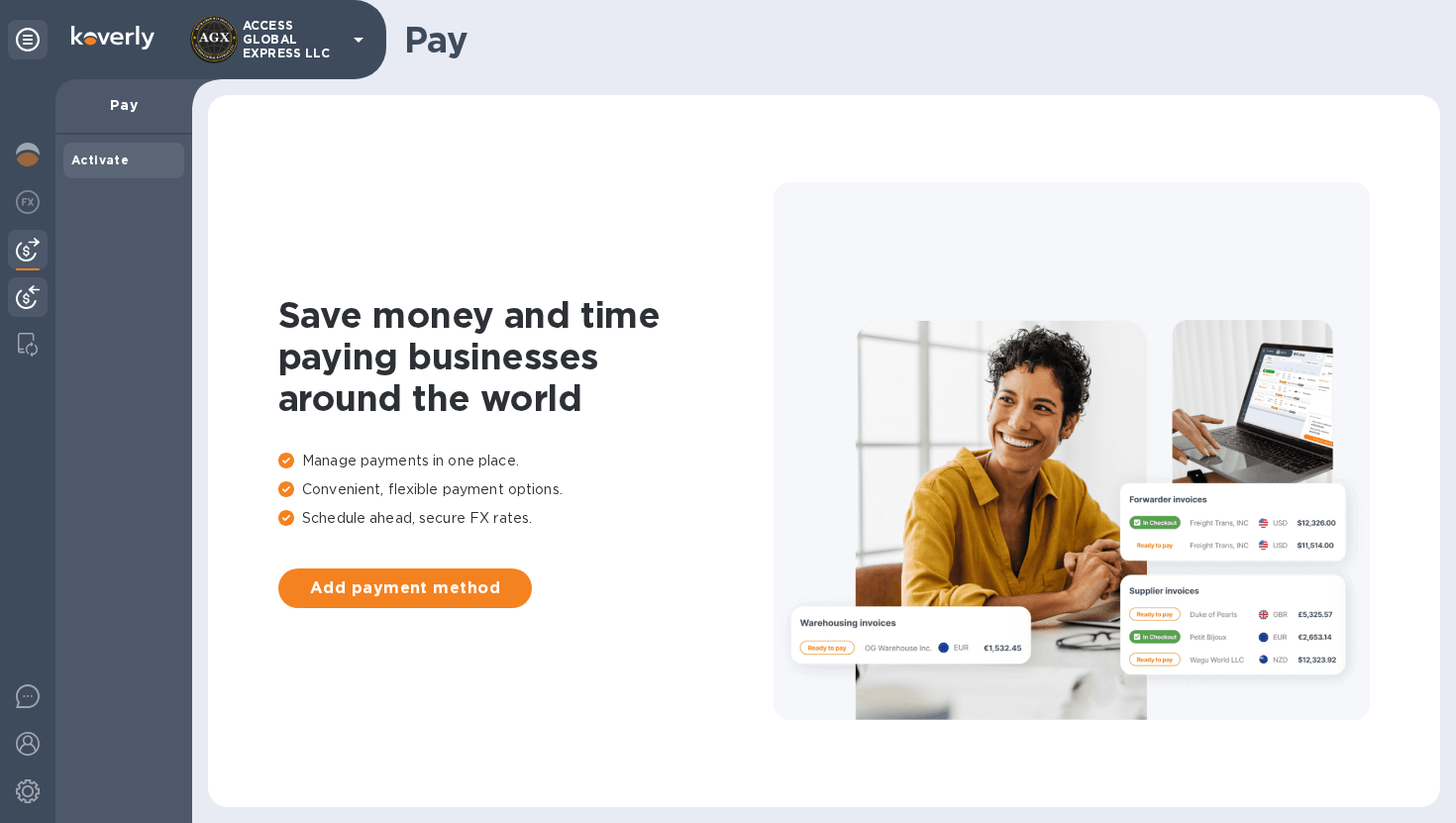 click at bounding box center [28, 297] 